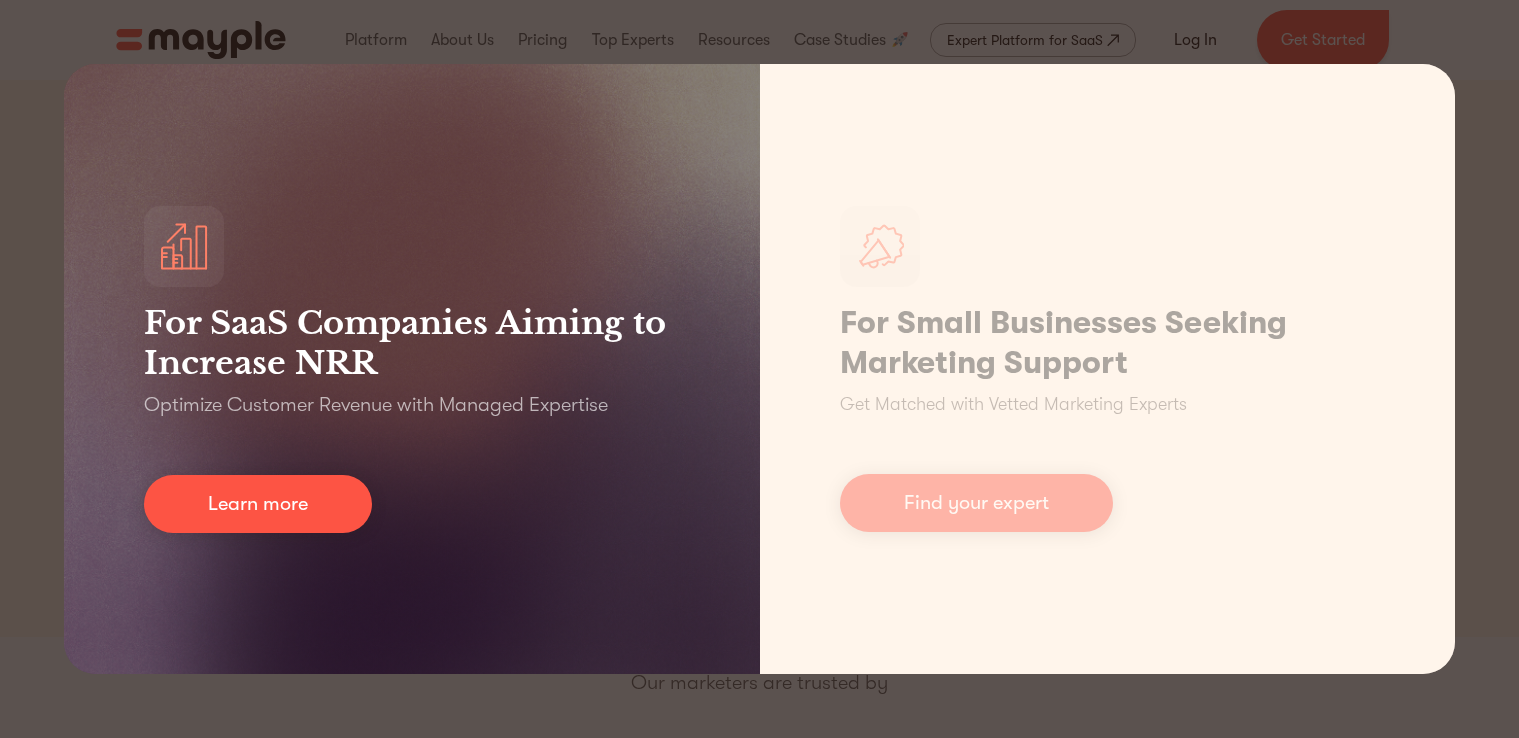 scroll, scrollTop: 0, scrollLeft: 0, axis: both 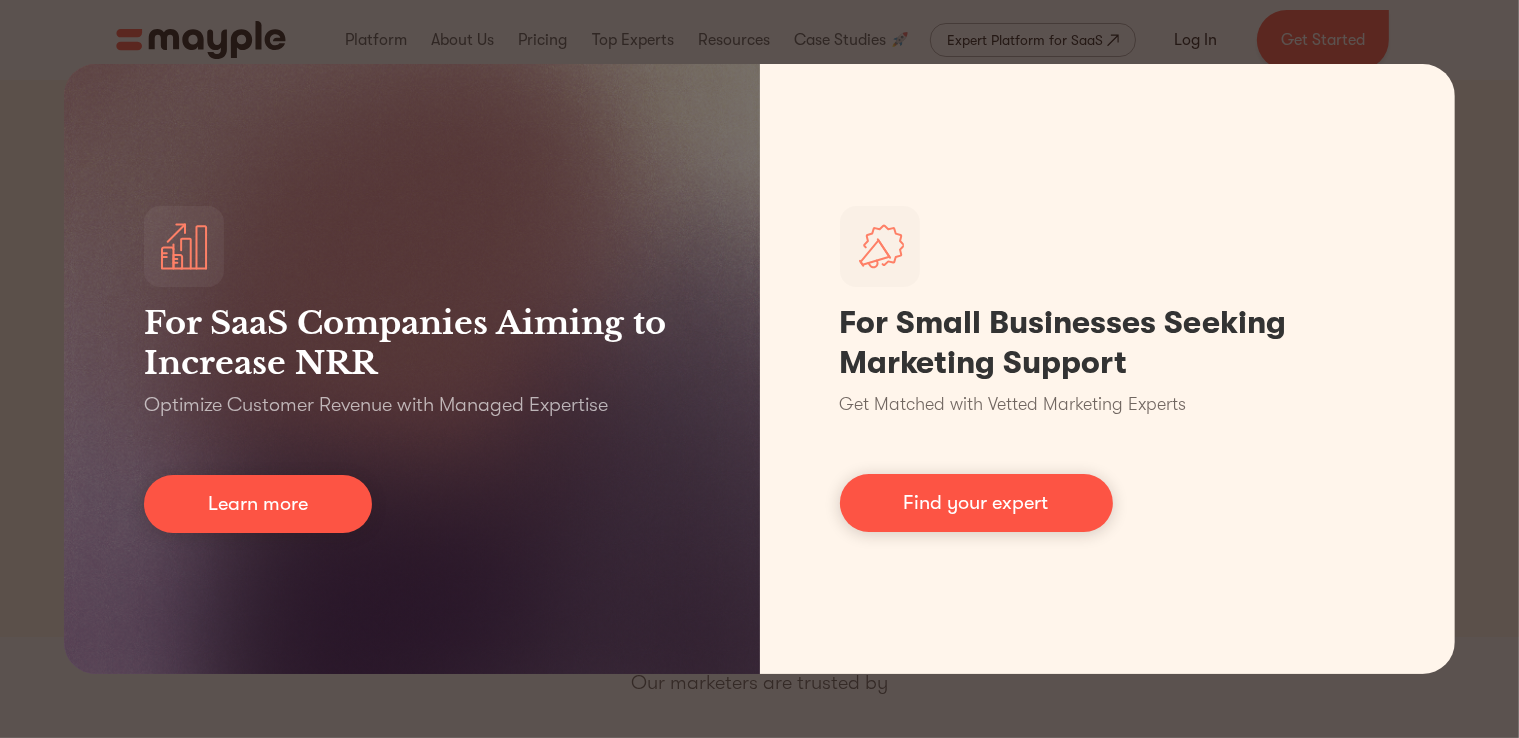 click on "For SaaS Companies Aiming to Increase NRR Optimize Customer Revenue with Managed Expertise Learn more For Small Businesses Seeking Marketing Support Get Matched with Vetted Marketing Experts Find your expert" at bounding box center (759, 369) 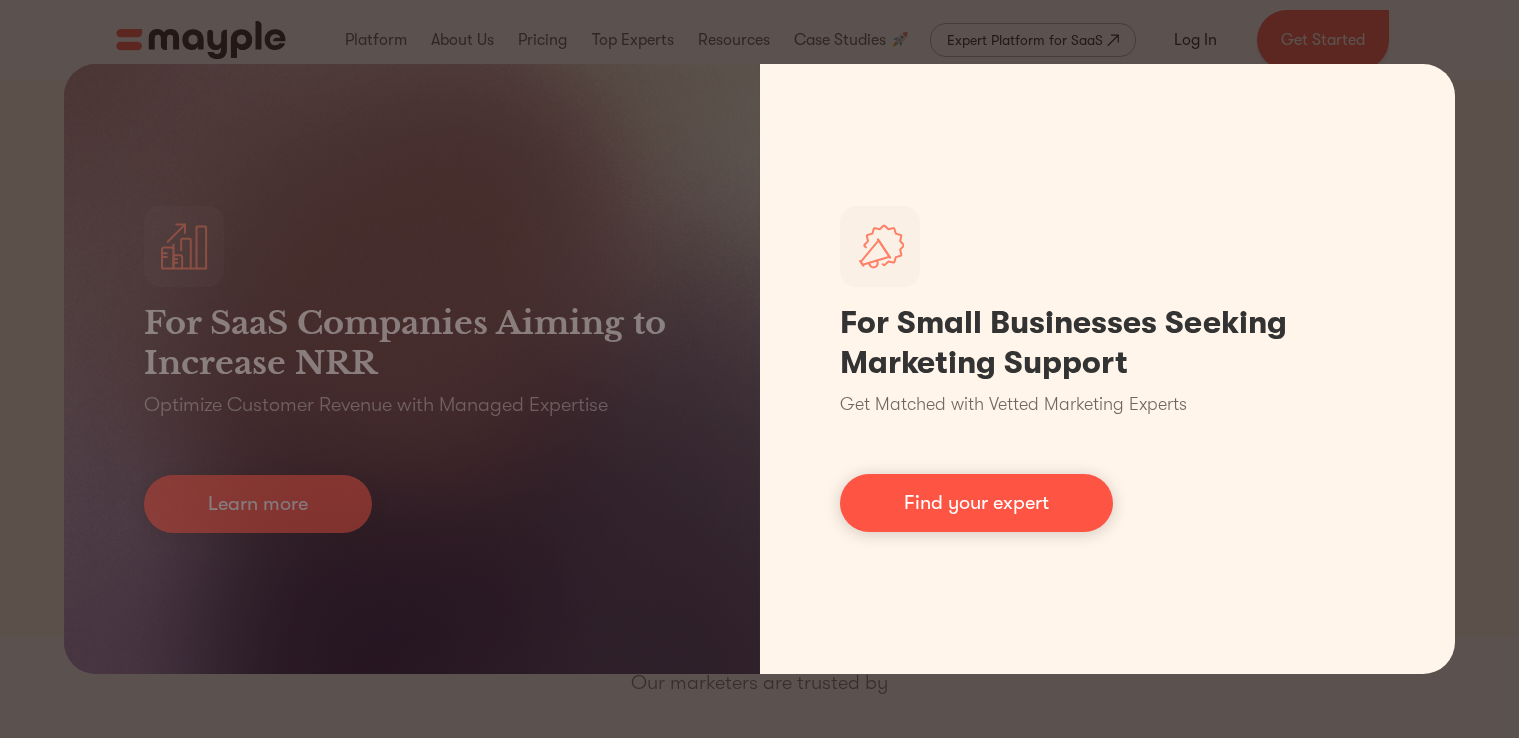 scroll, scrollTop: 0, scrollLeft: 0, axis: both 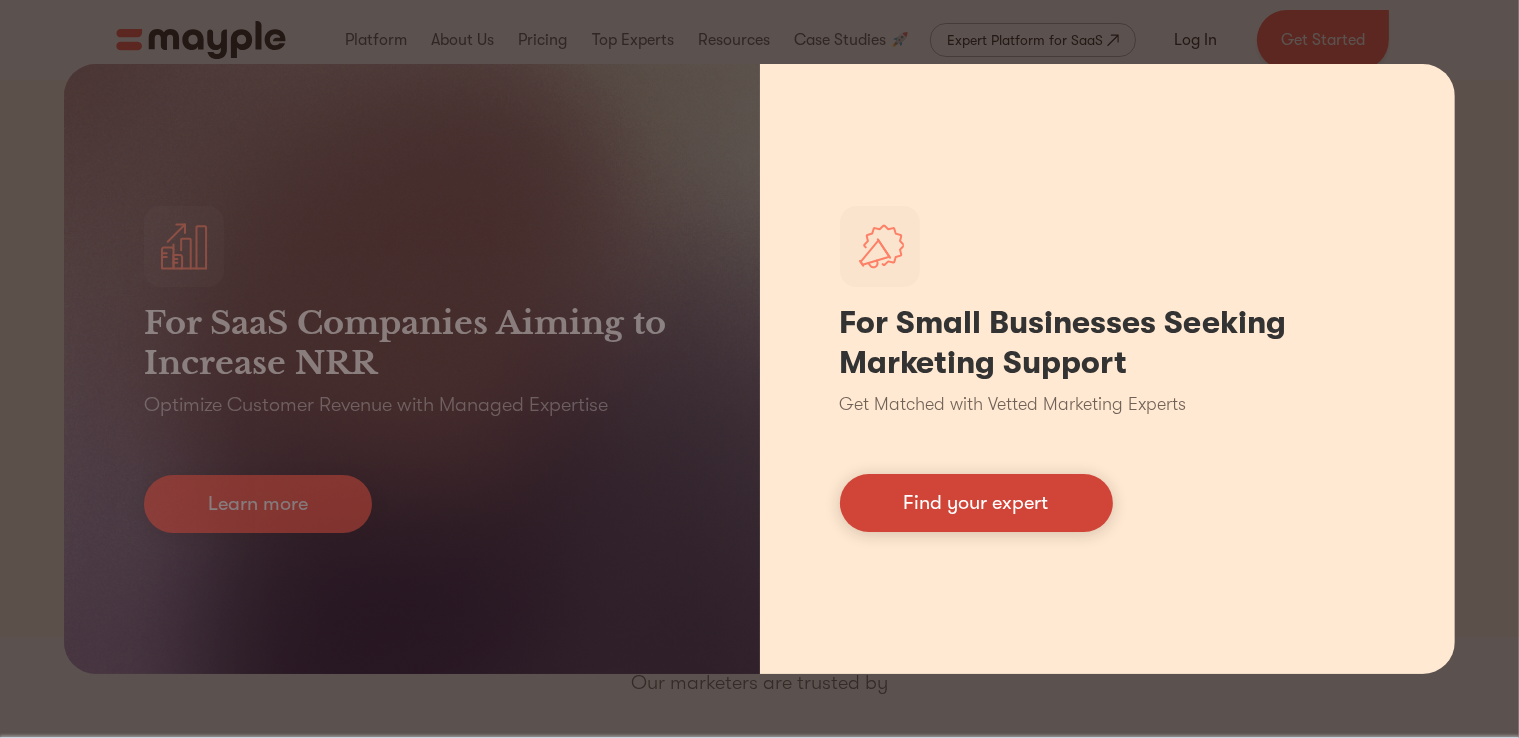 click on "Find your expert" at bounding box center (976, 503) 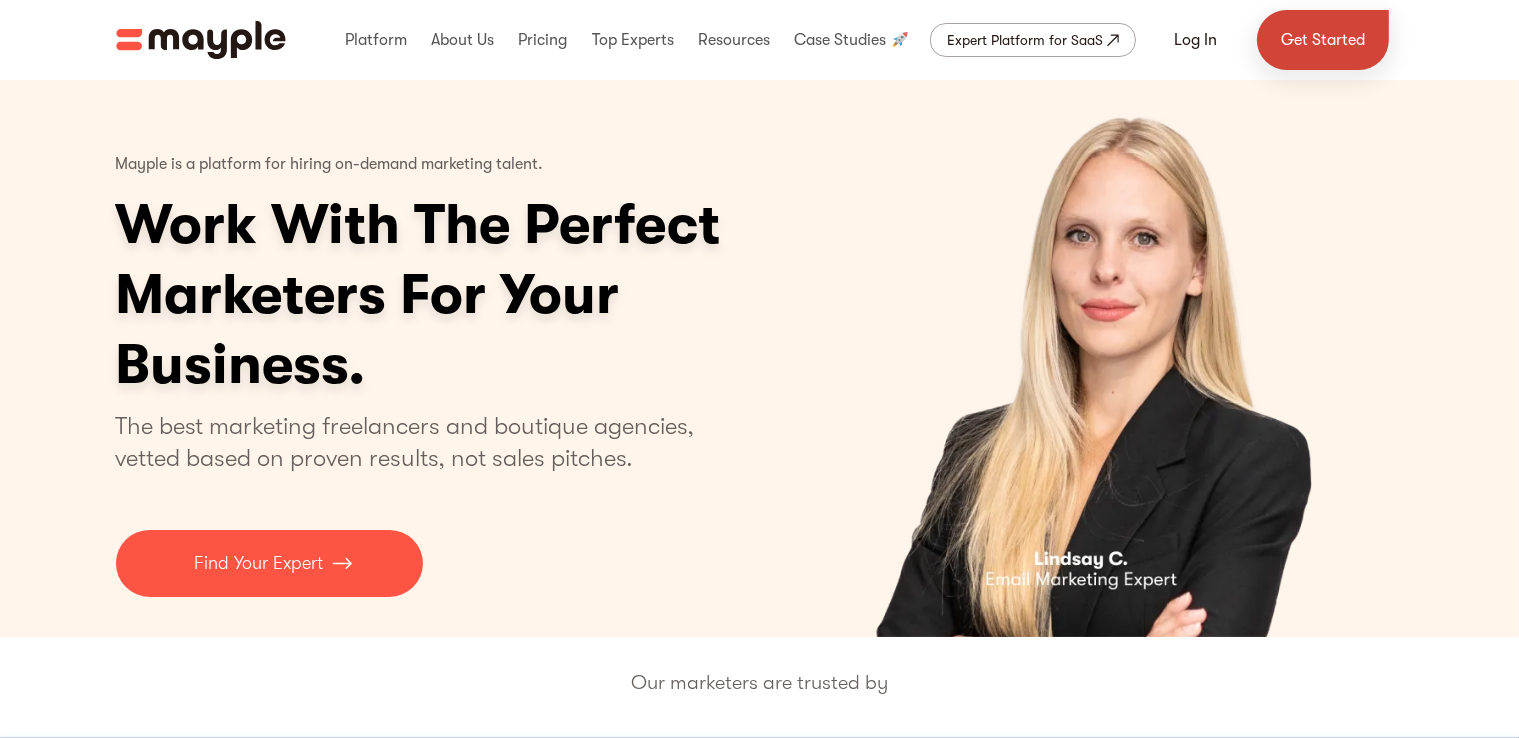 click on "Get Started" at bounding box center (1323, 40) 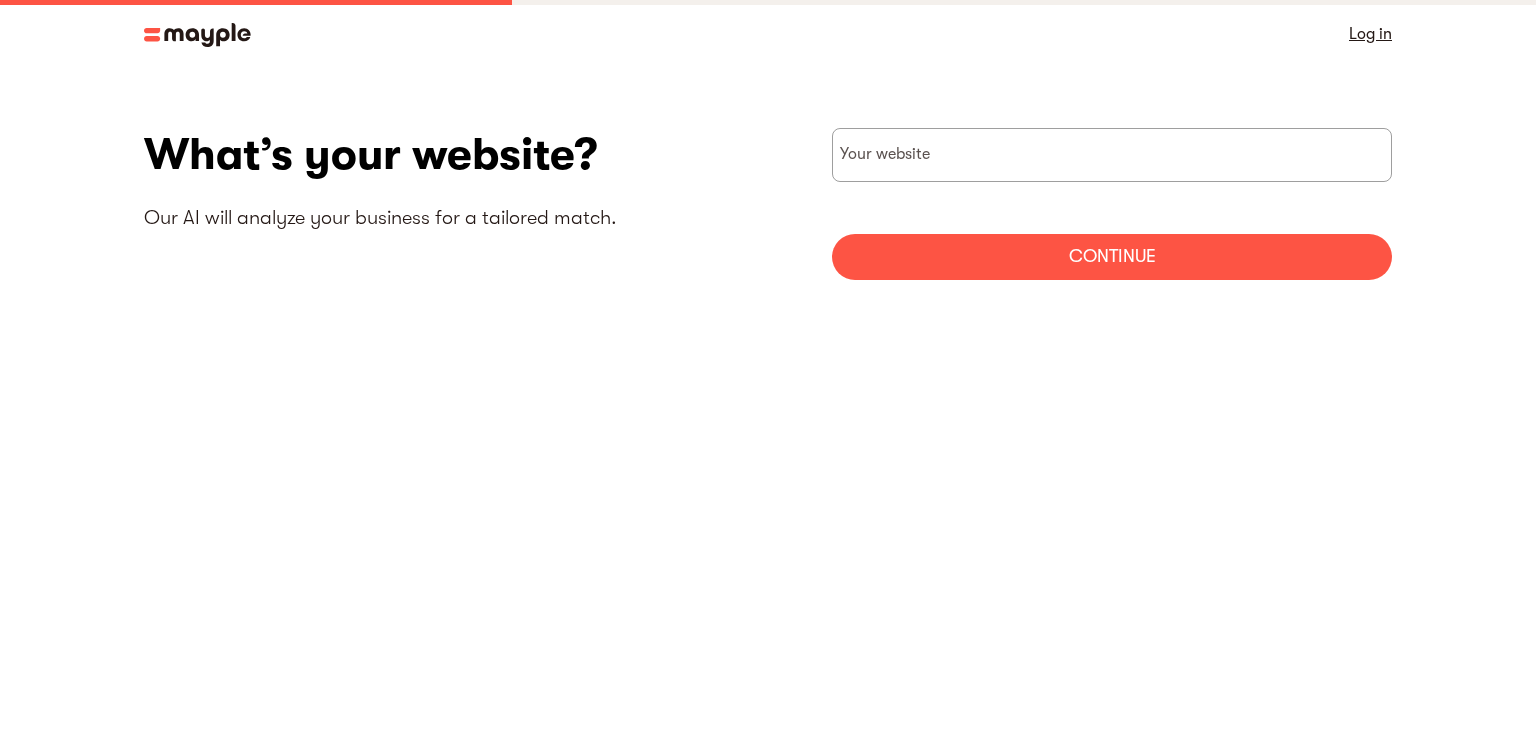 scroll, scrollTop: 0, scrollLeft: 0, axis: both 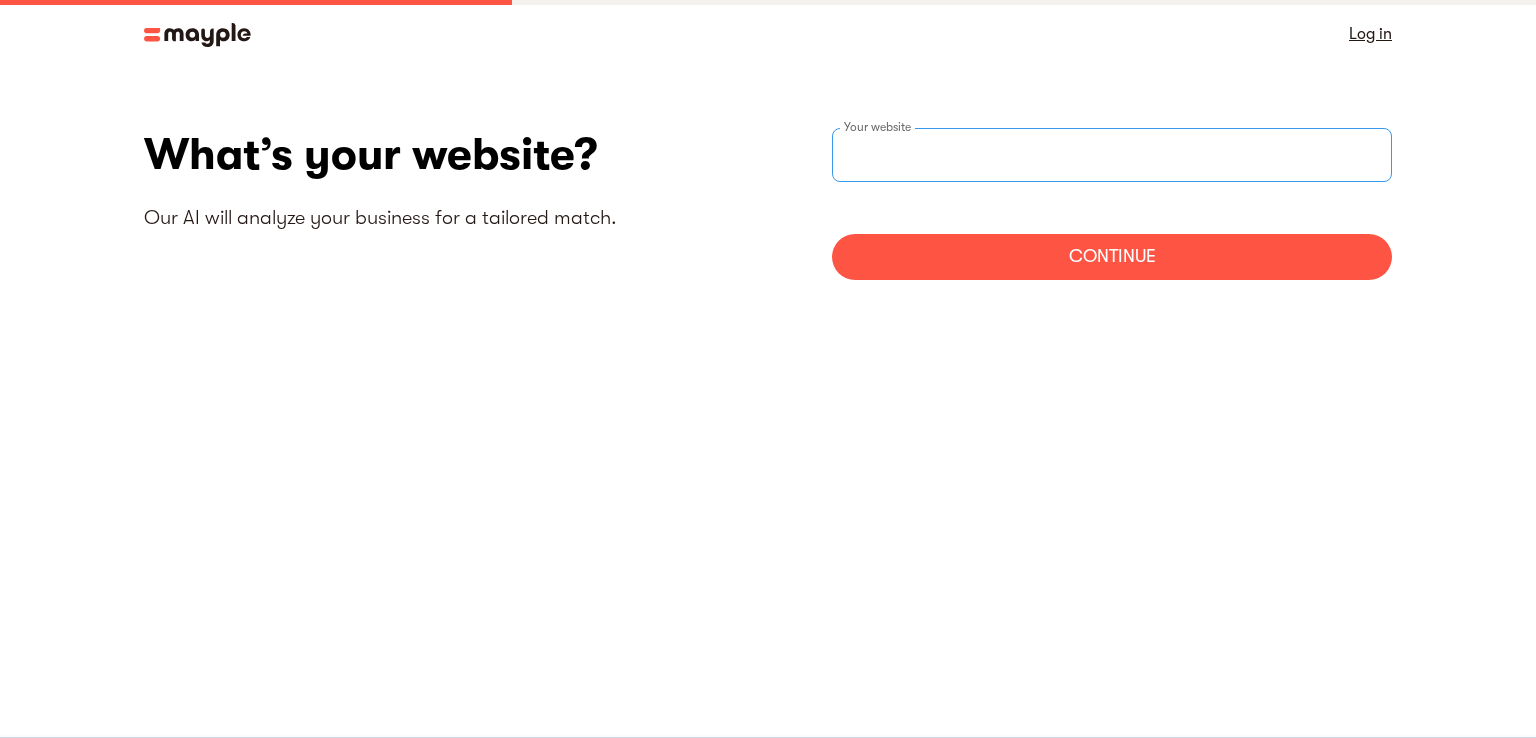 click at bounding box center (1112, 155) 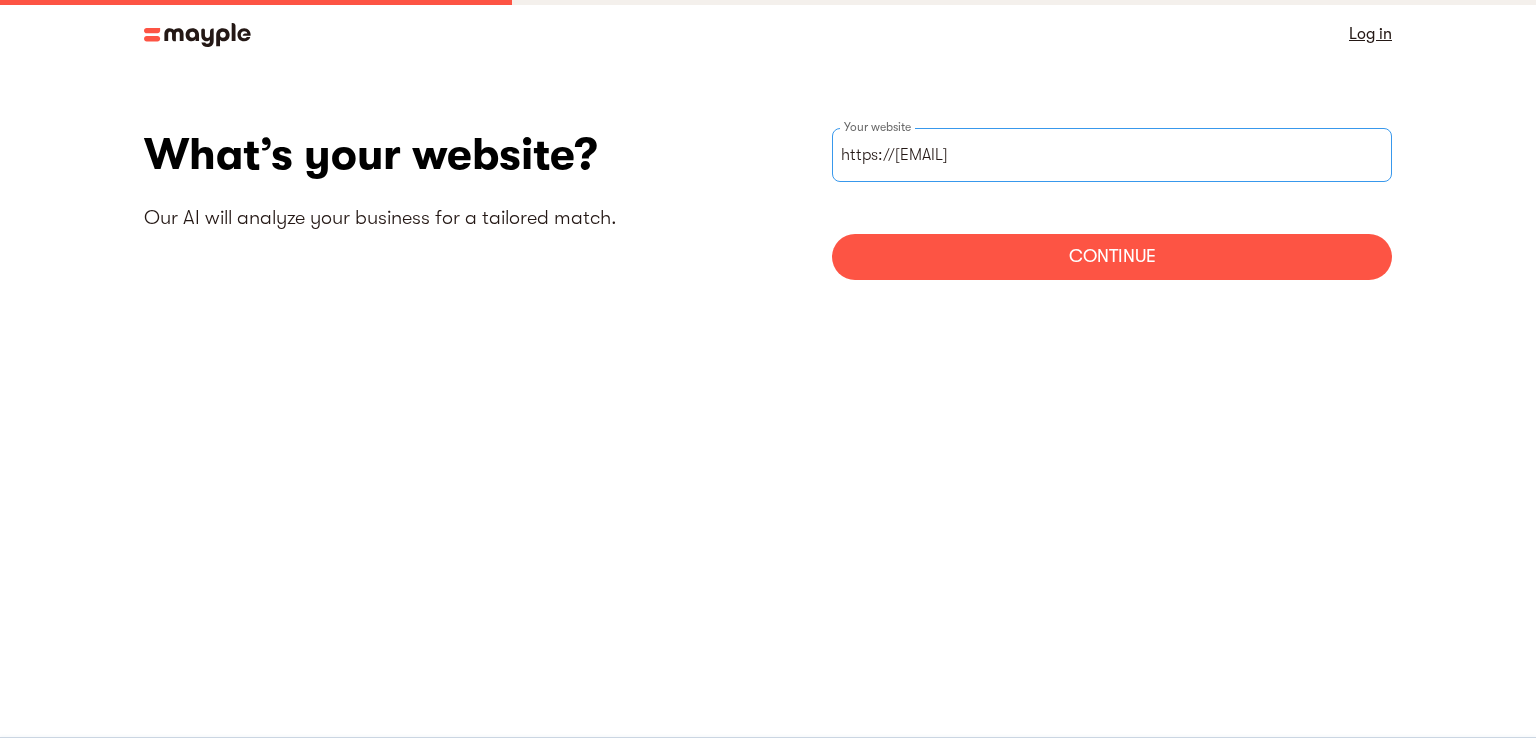 click on "https://[EMAIL]" at bounding box center (1112, 155) 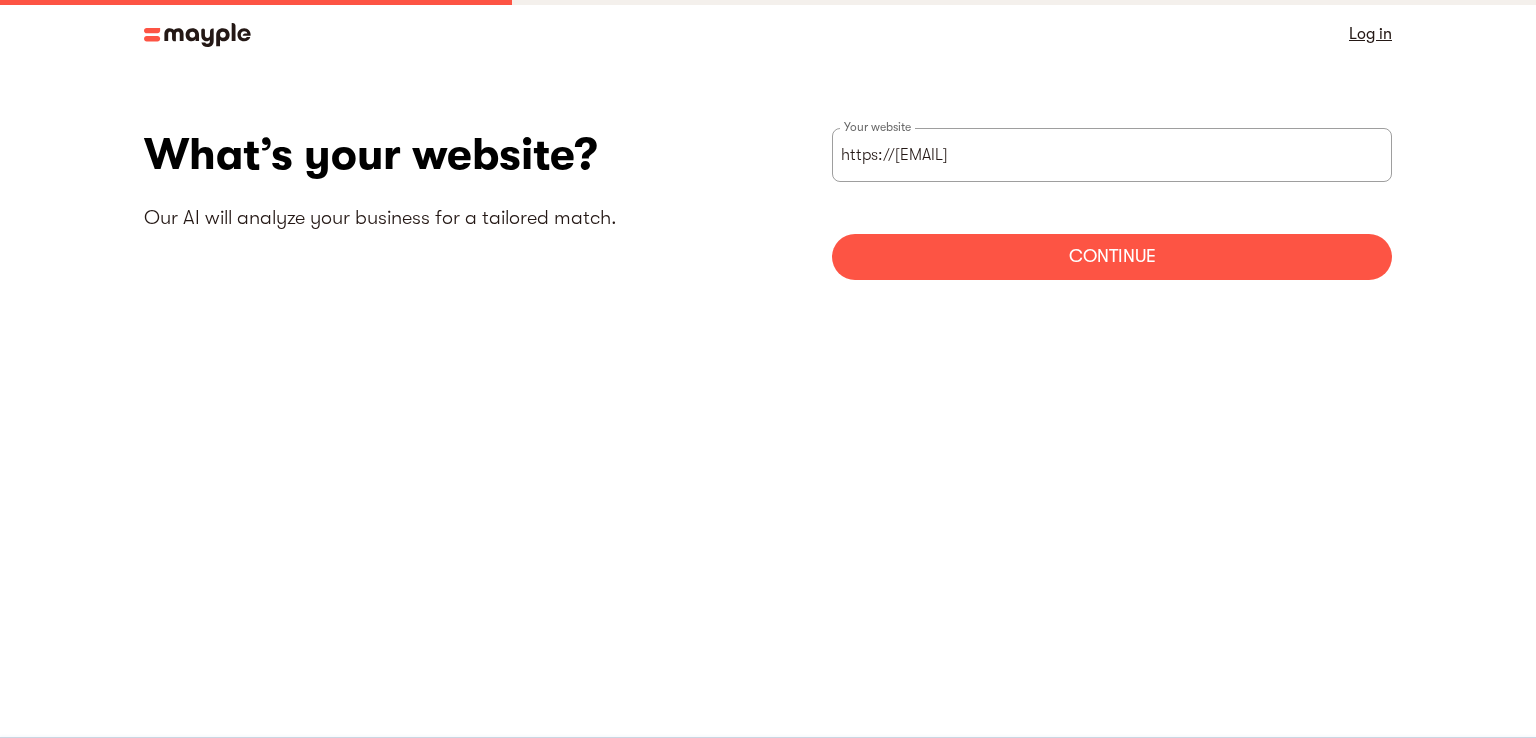 click on "Continue" at bounding box center [1112, 257] 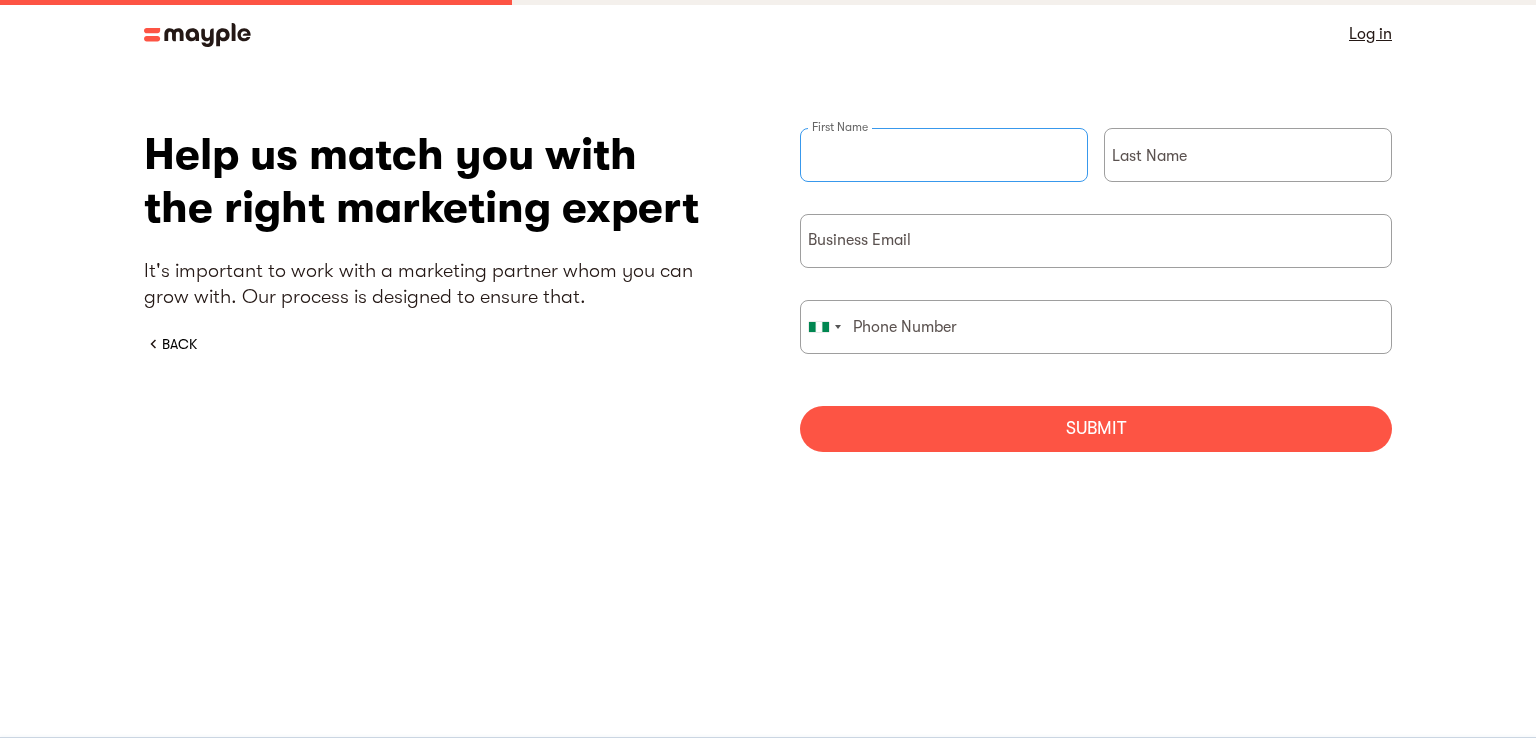 click at bounding box center (944, 155) 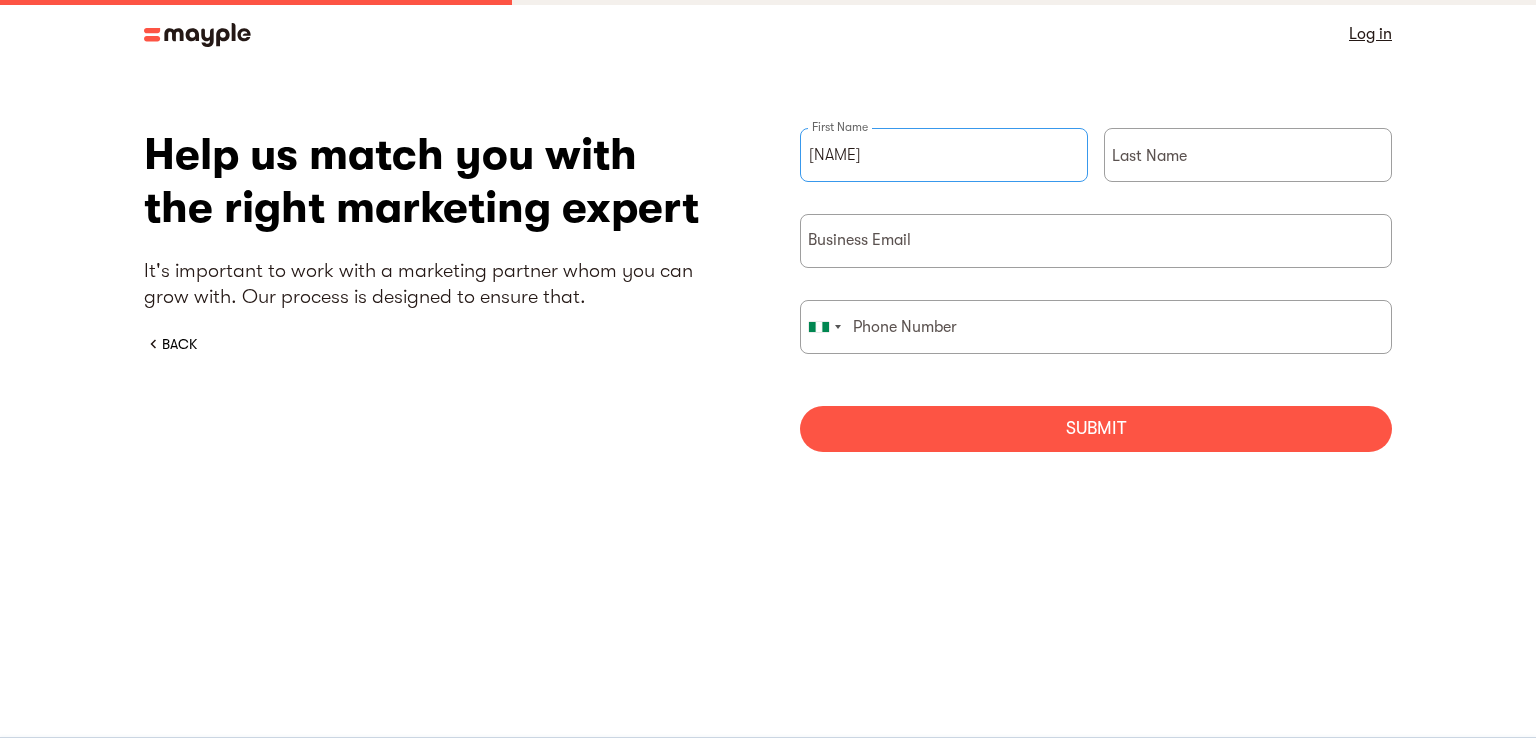 type on "Ajayi" 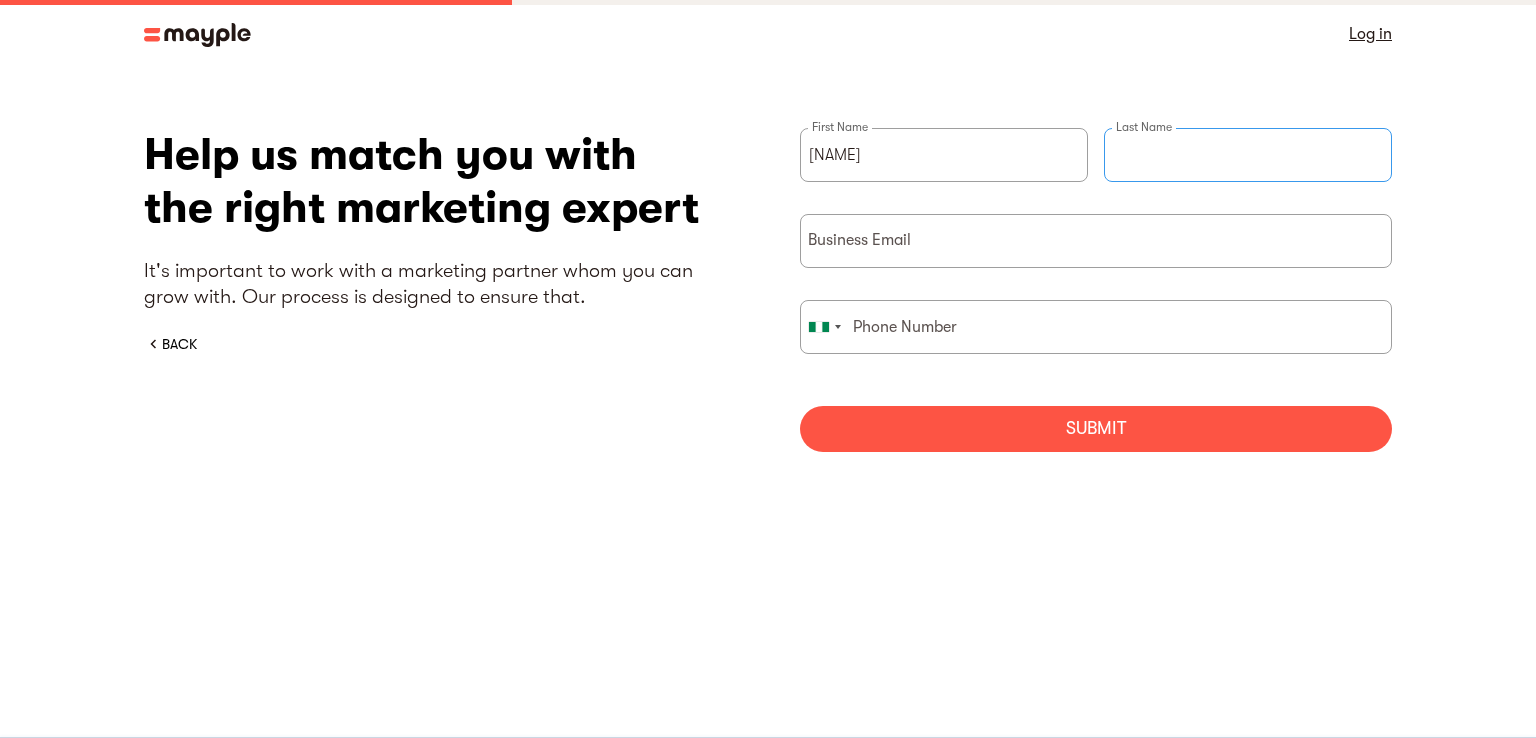 click on "Last Name" at bounding box center (1248, 171) 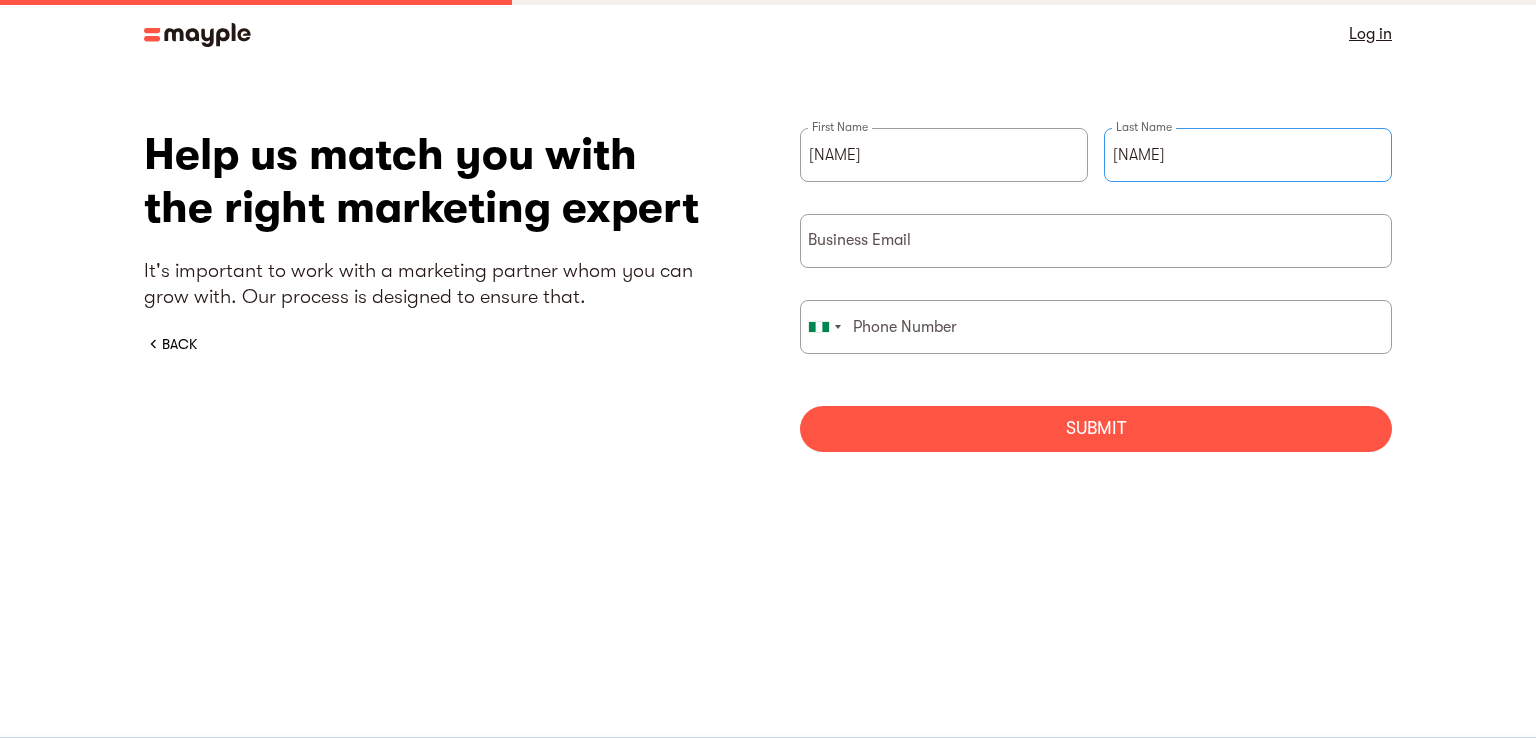type on "Titilope" 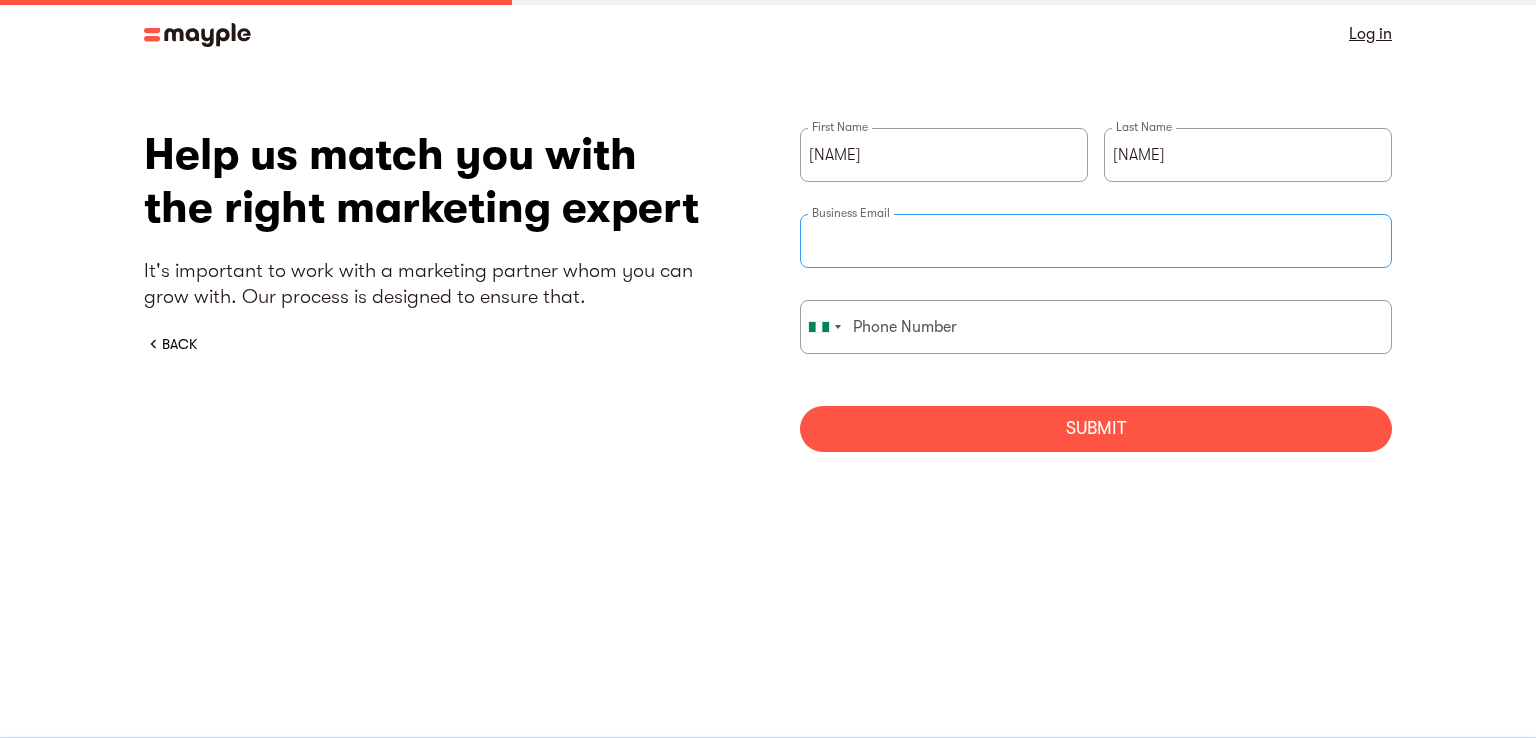 click at bounding box center (1096, 241) 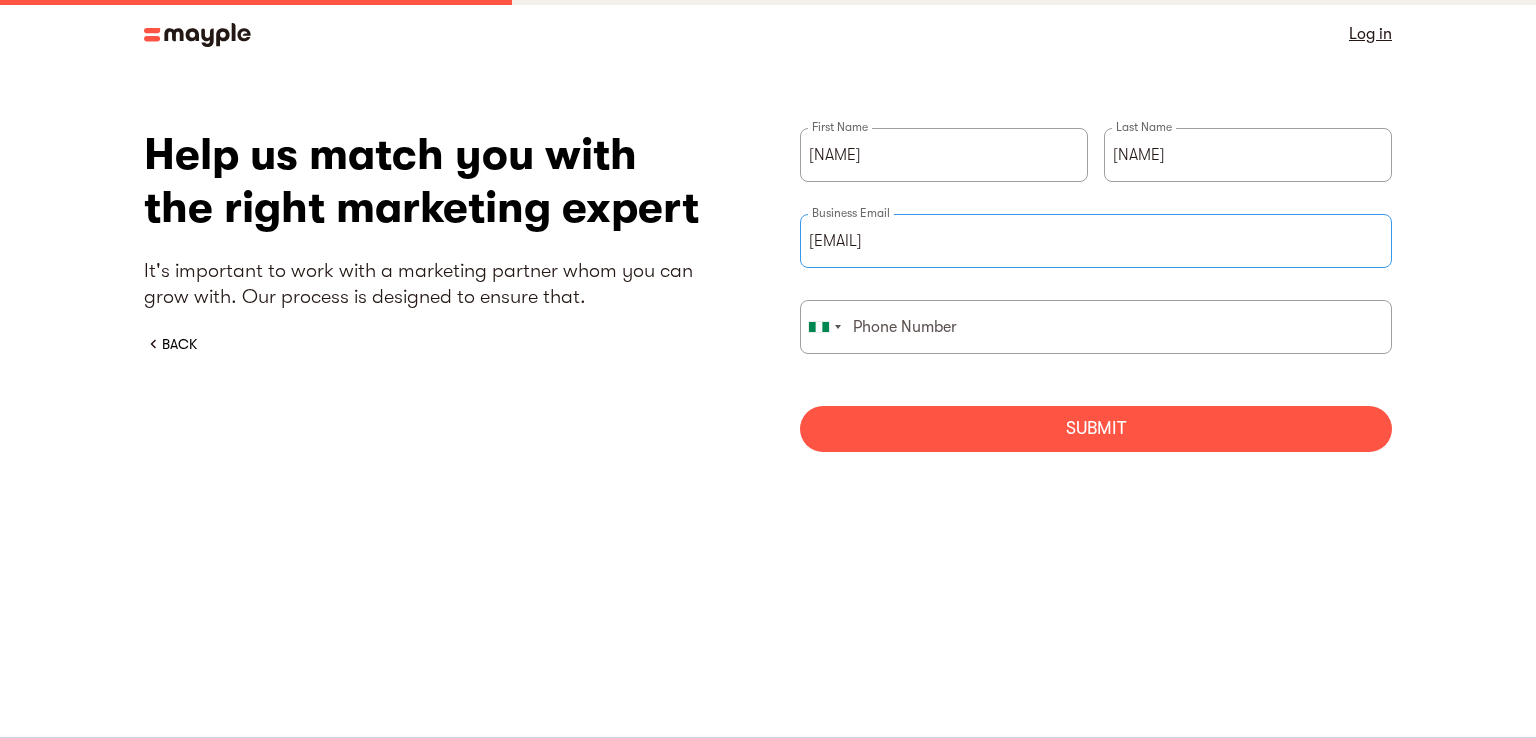 type on "titilope629@gmail.com" 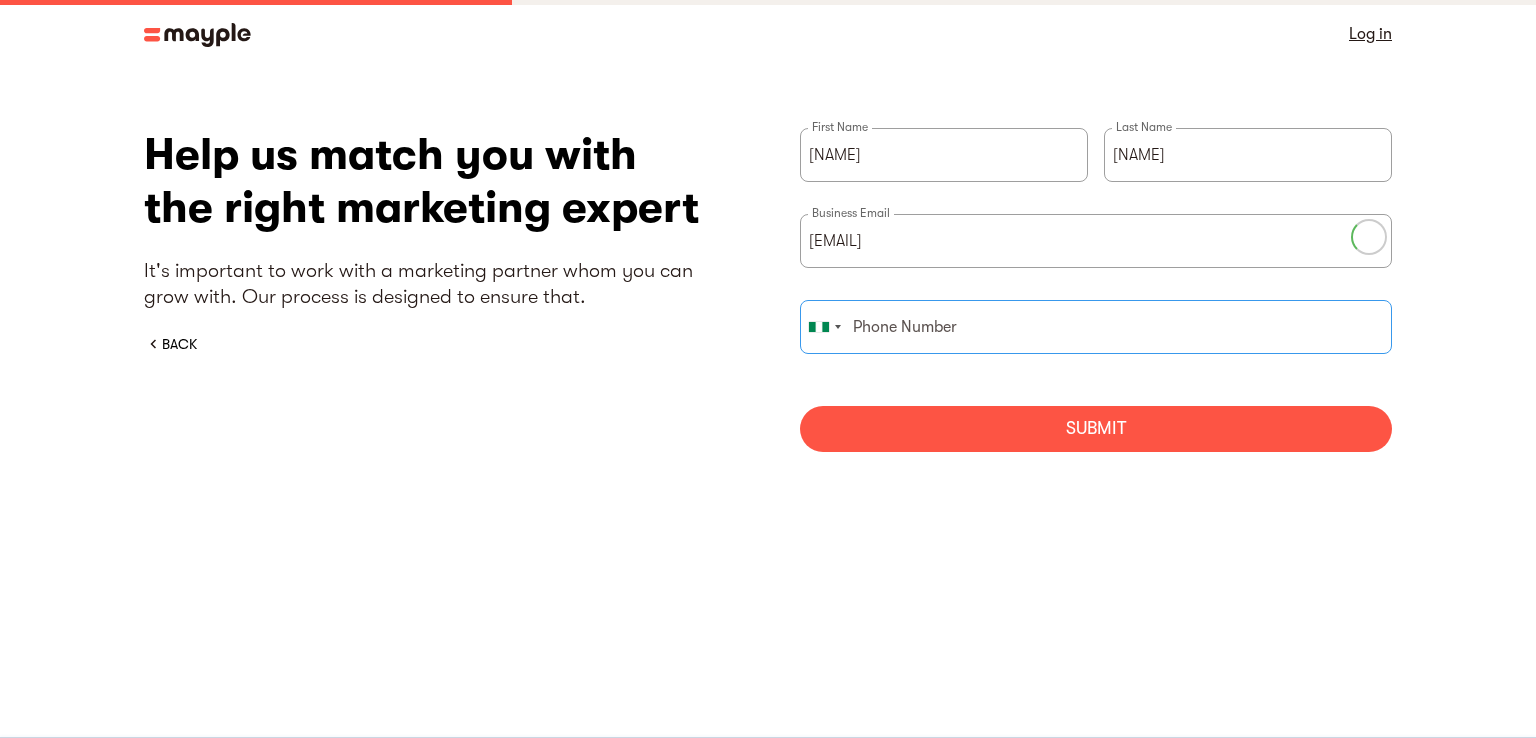 click at bounding box center [1096, 327] 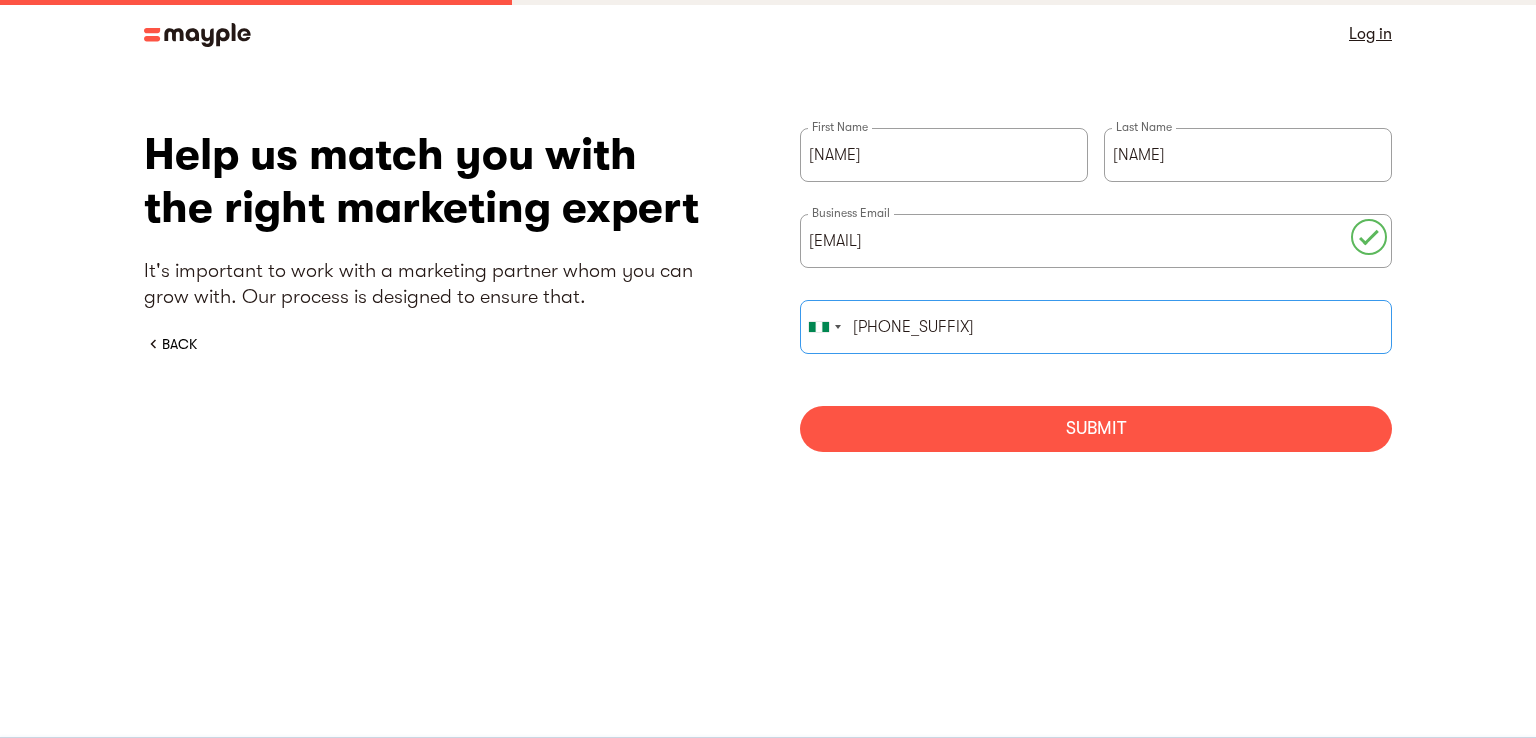 type on "2" 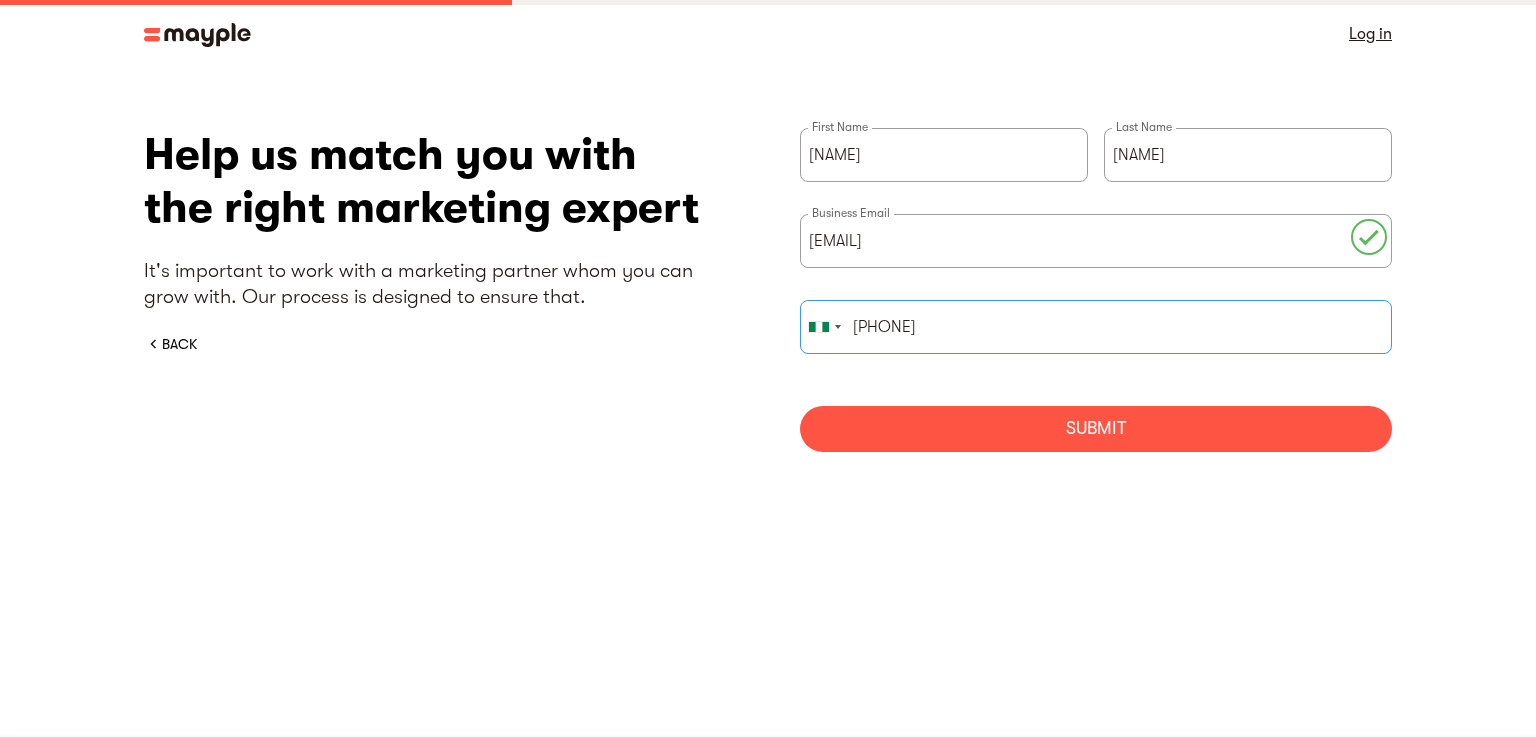type on "07066671814" 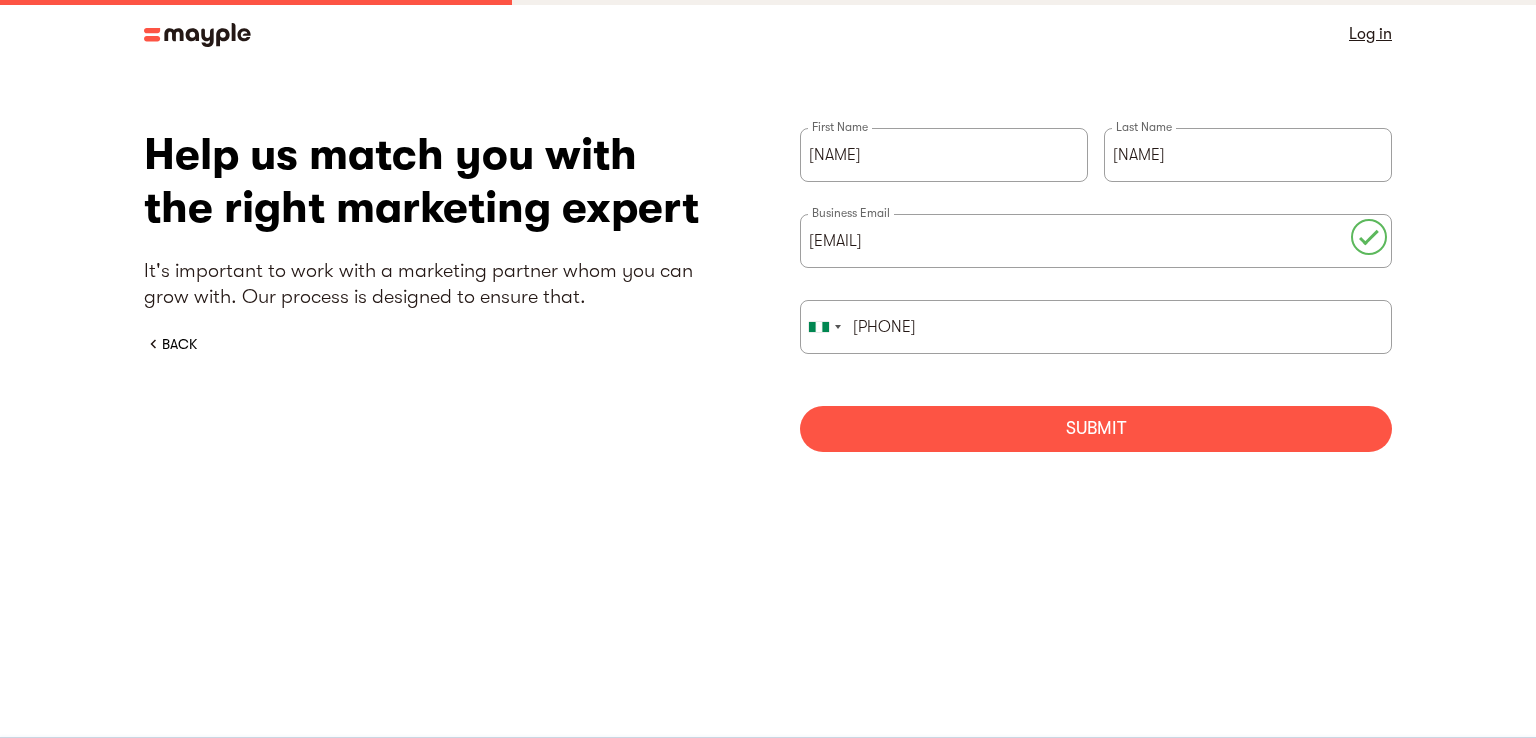 click on "Submit" at bounding box center [1096, 429] 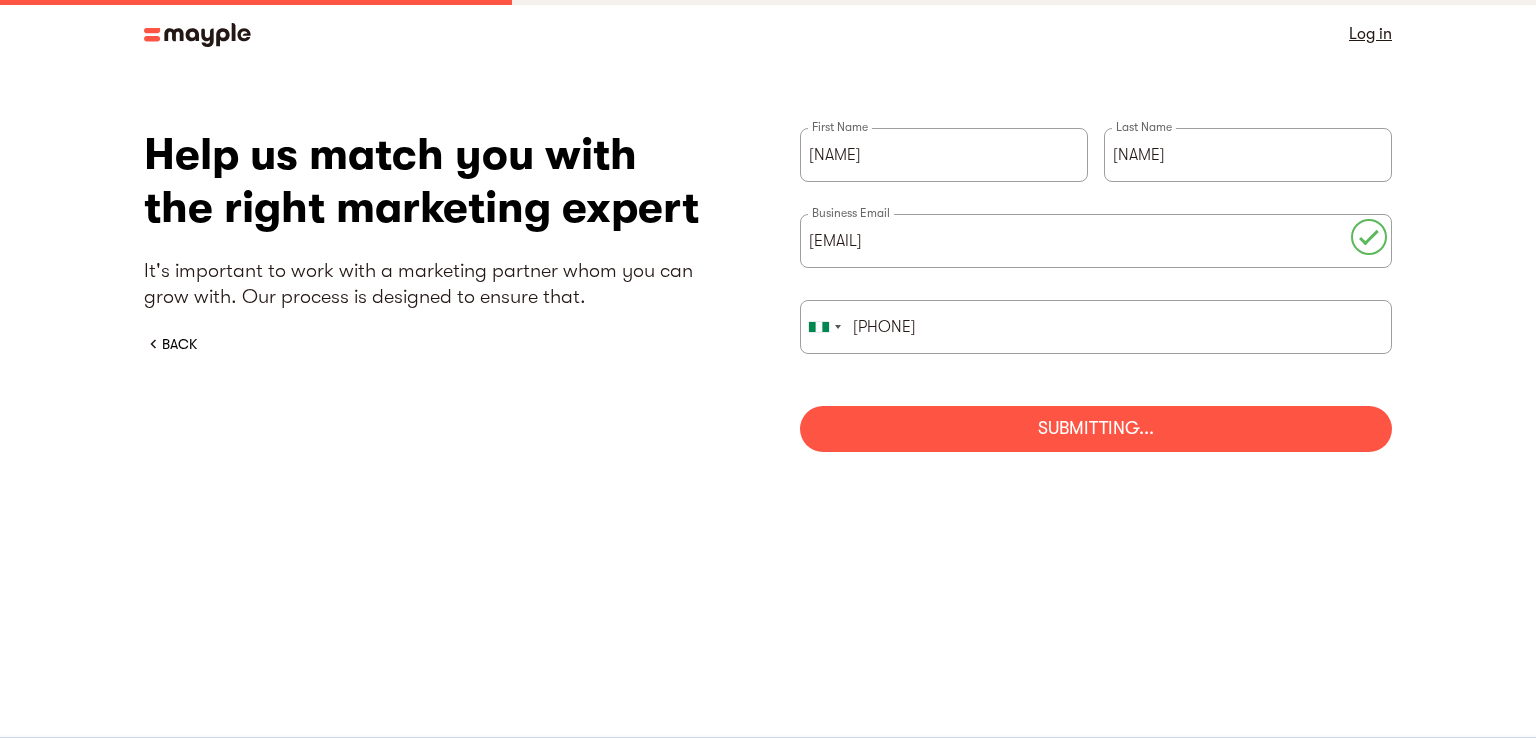 click on "Ajayi First Name Titilope Last Name titilope629@gmail.com Business Email United States +1 United Kingdom +44 Afghanistan (‫افغانستان‬‎) +93 Albania (Shqipëri) +355 Algeria (‫الجزائر‬‎) +213 American Samoa +1 Andorra +376 Angola +244 Anguilla +1 Antigua and Barbuda +1 Argentina +54 Armenia (Հայաստան) +374 Aruba +297 Ascension Island +247 Australia +61 Austria (Österreich) +43 Azerbaijan (Azərbaycan) +994 Bahamas +1 Bahrain (‫البحرين‬‎) +973 Bangladesh (বাংলাদেশ) +880 Barbados +1 Belarus (Беларусь) +375 Belgium (België) +32 Belize +501 Benin (Bénin) +229 Bermuda +1 Bhutan (འབྲུག) +975 Bolivia +591 Bosnia and Herzegovina (Босна и Херцеговина) +387 Botswana +267 Brazil (Brasil) +55 British Indian Ocean Territory +246 British Virgin Islands +1 Brunei +673 Bulgaria (България) +359 Burkina Faso +226 Burundi (Uburundi) +257 Cambodia (កម្ពុជា) +855 Cameroon (Cameroun) +237 Canada +1 +238 +599" at bounding box center [1096, 290] 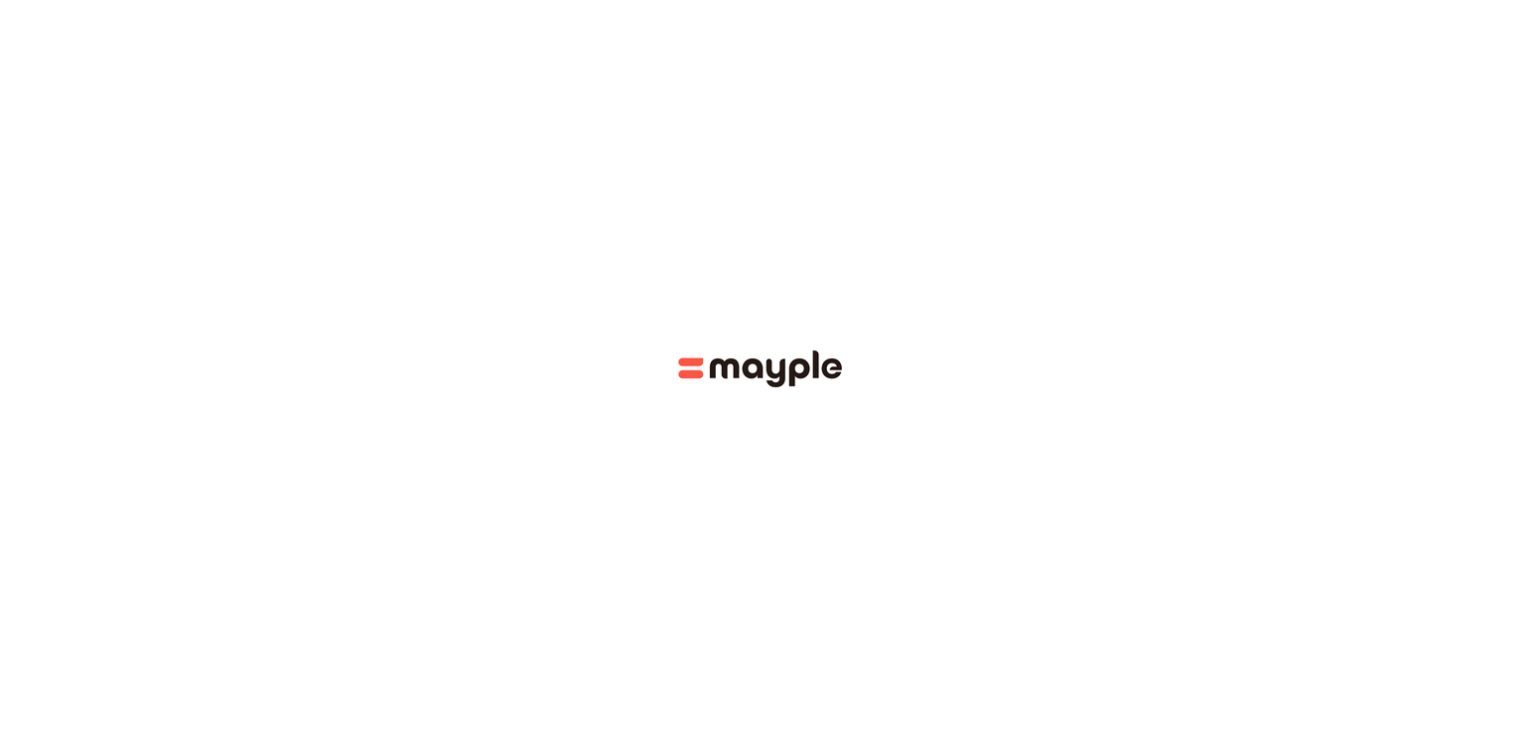 scroll, scrollTop: 0, scrollLeft: 0, axis: both 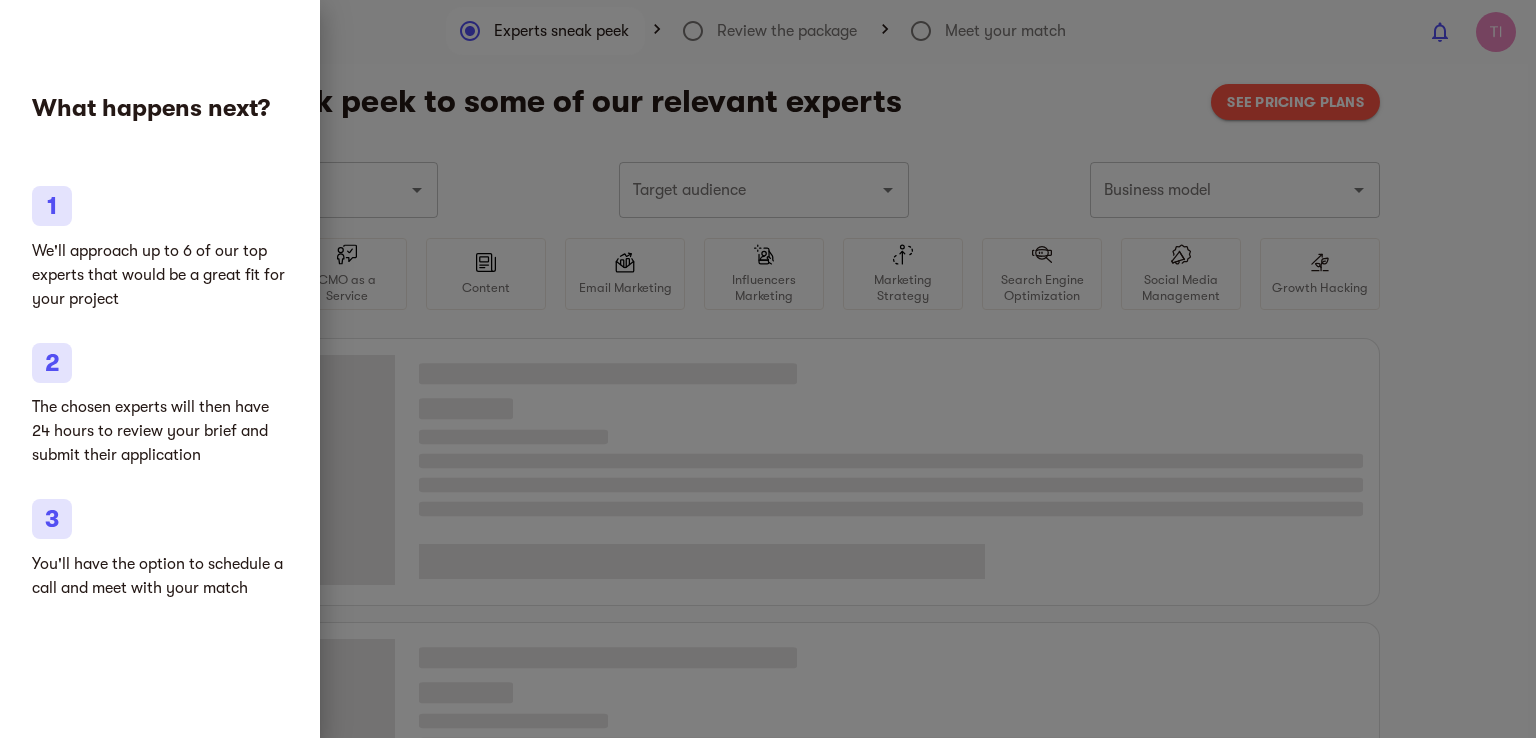 type on "Clothing and shoes" 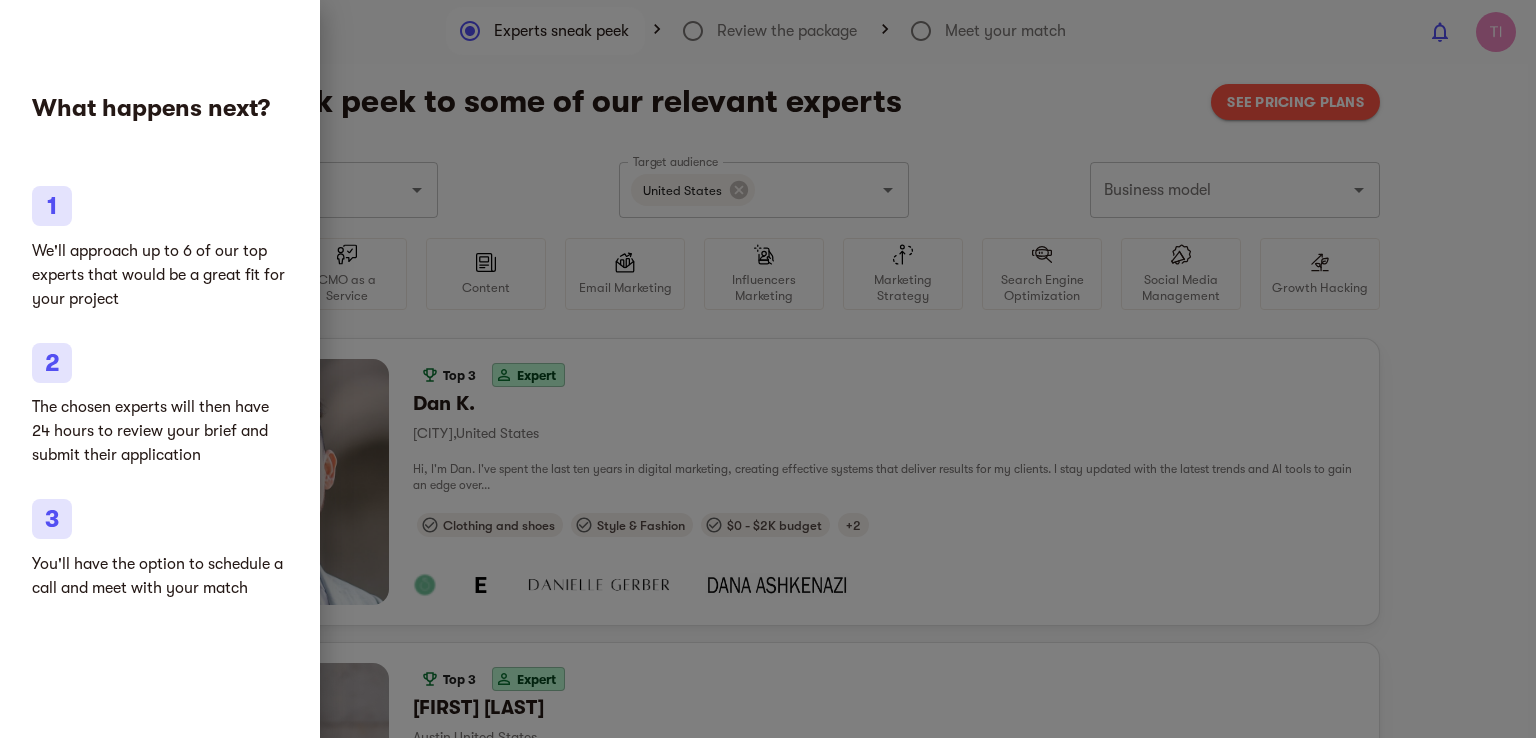click at bounding box center [768, 369] 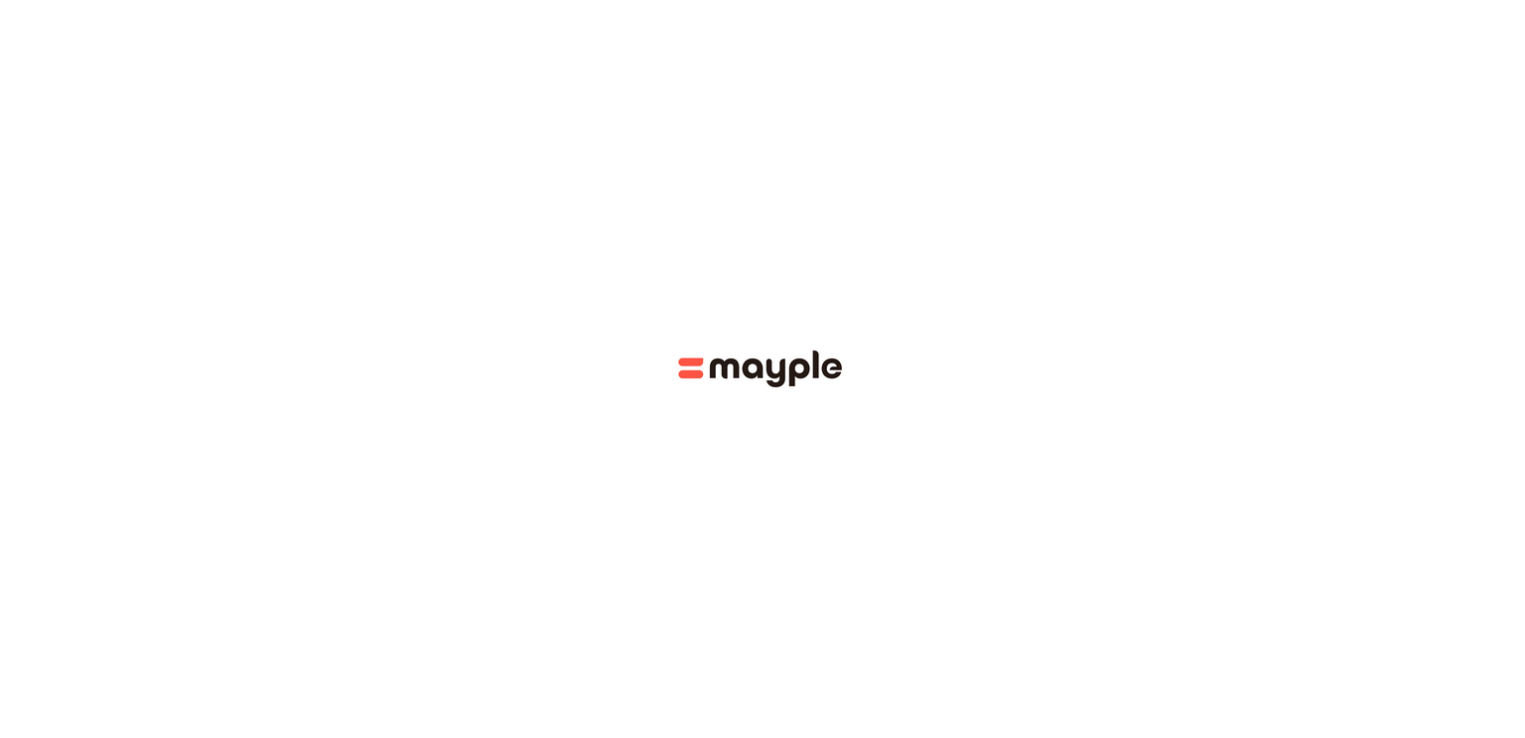 scroll, scrollTop: 0, scrollLeft: 0, axis: both 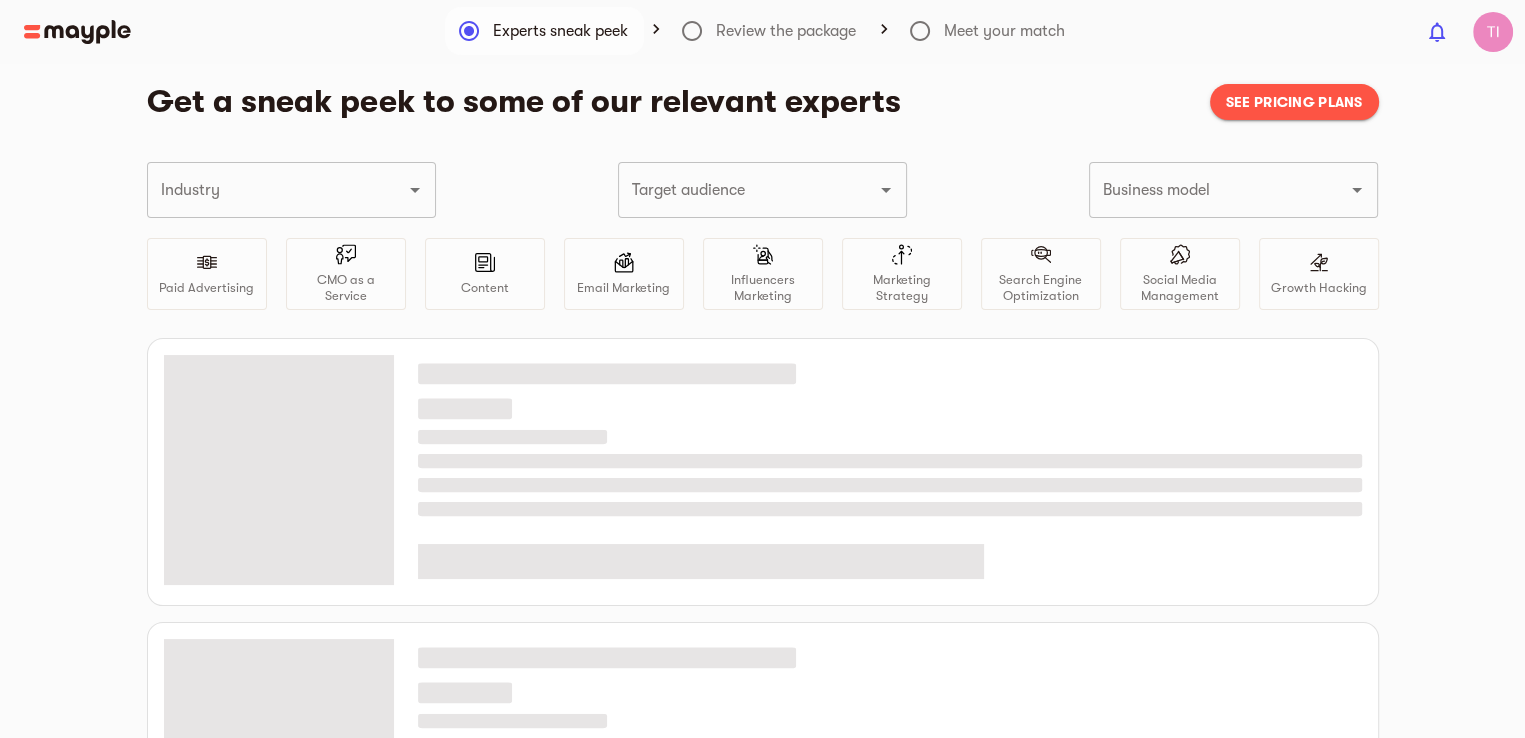 type on "Clothing and shoes" 